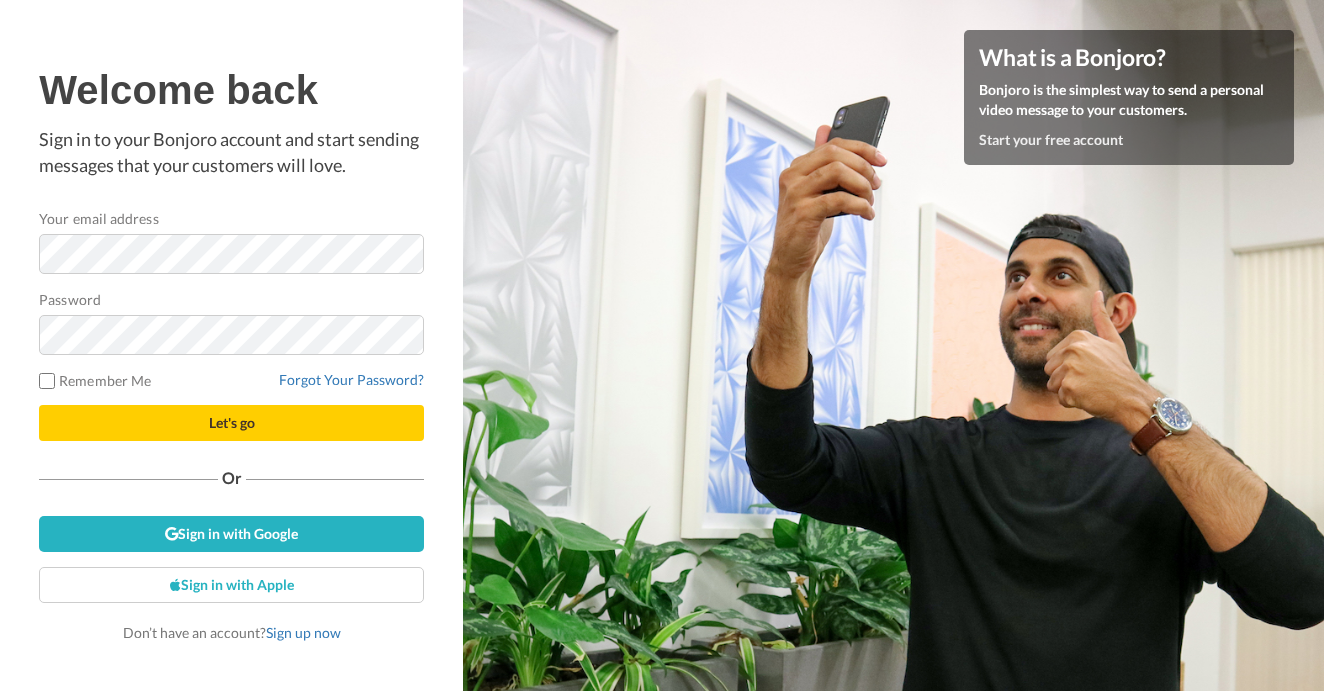 scroll, scrollTop: 0, scrollLeft: 0, axis: both 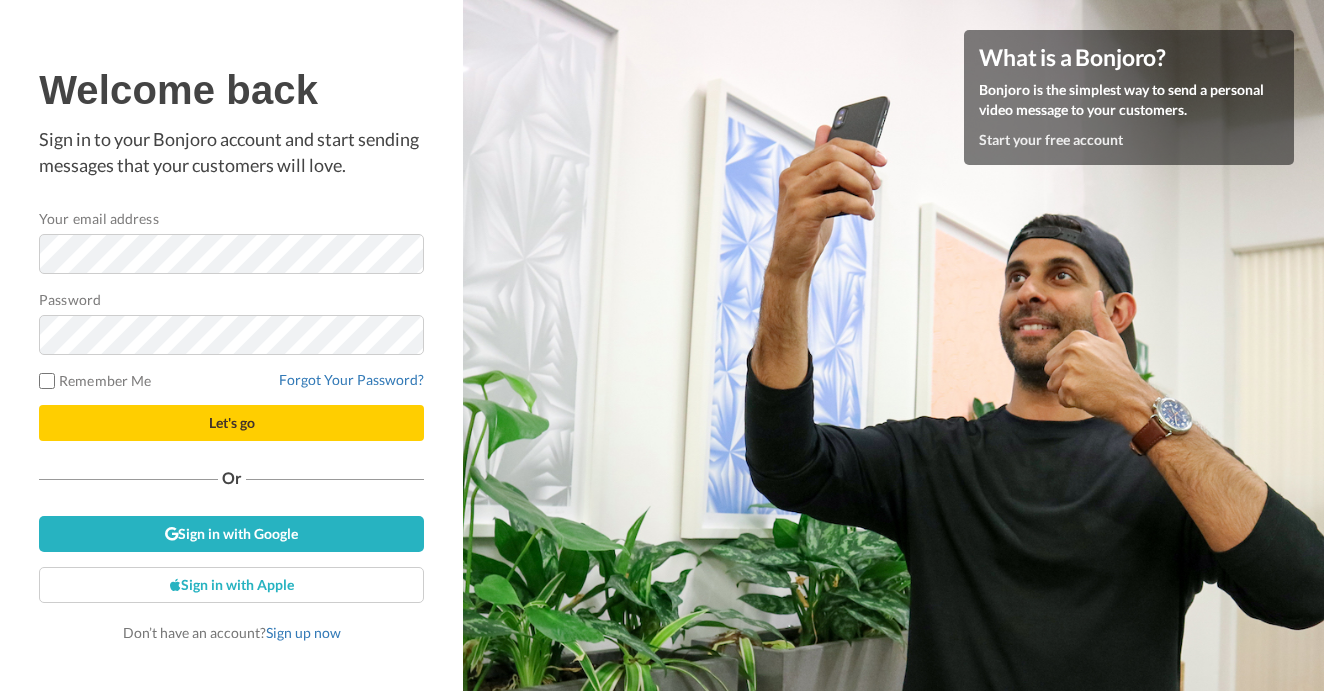 click on "Let's go" at bounding box center (231, 423) 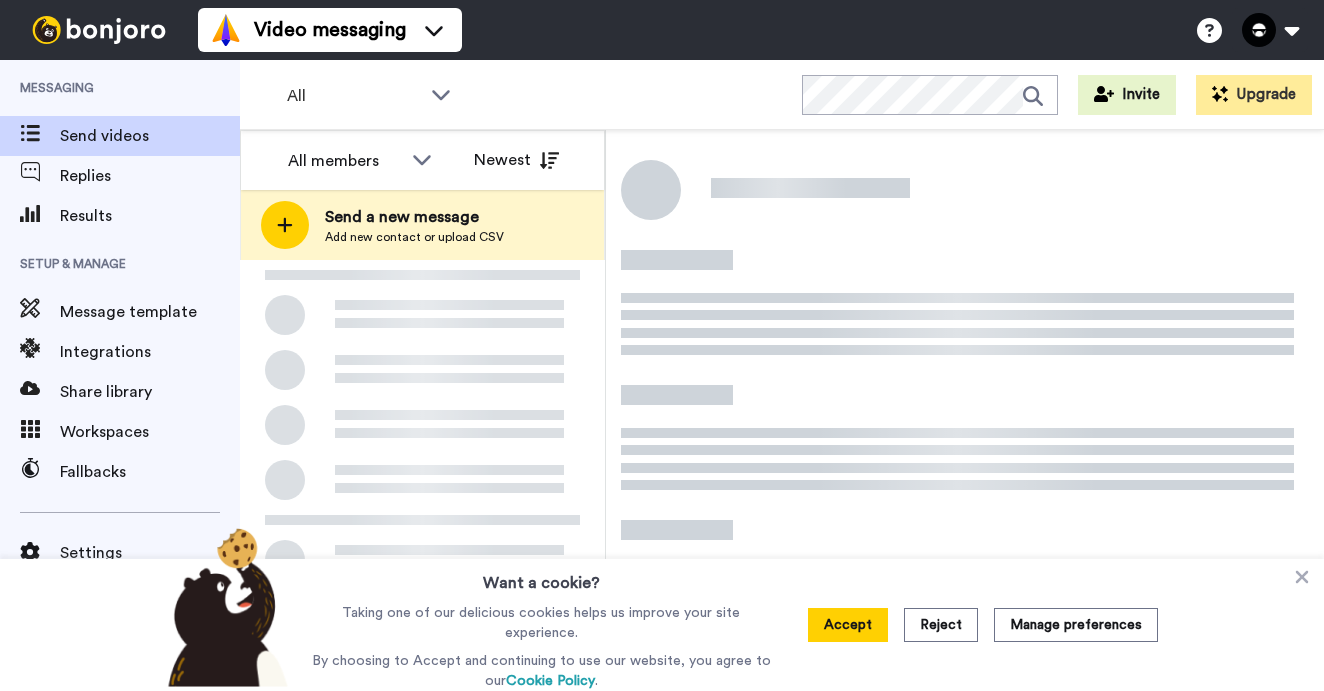 scroll, scrollTop: 0, scrollLeft: 0, axis: both 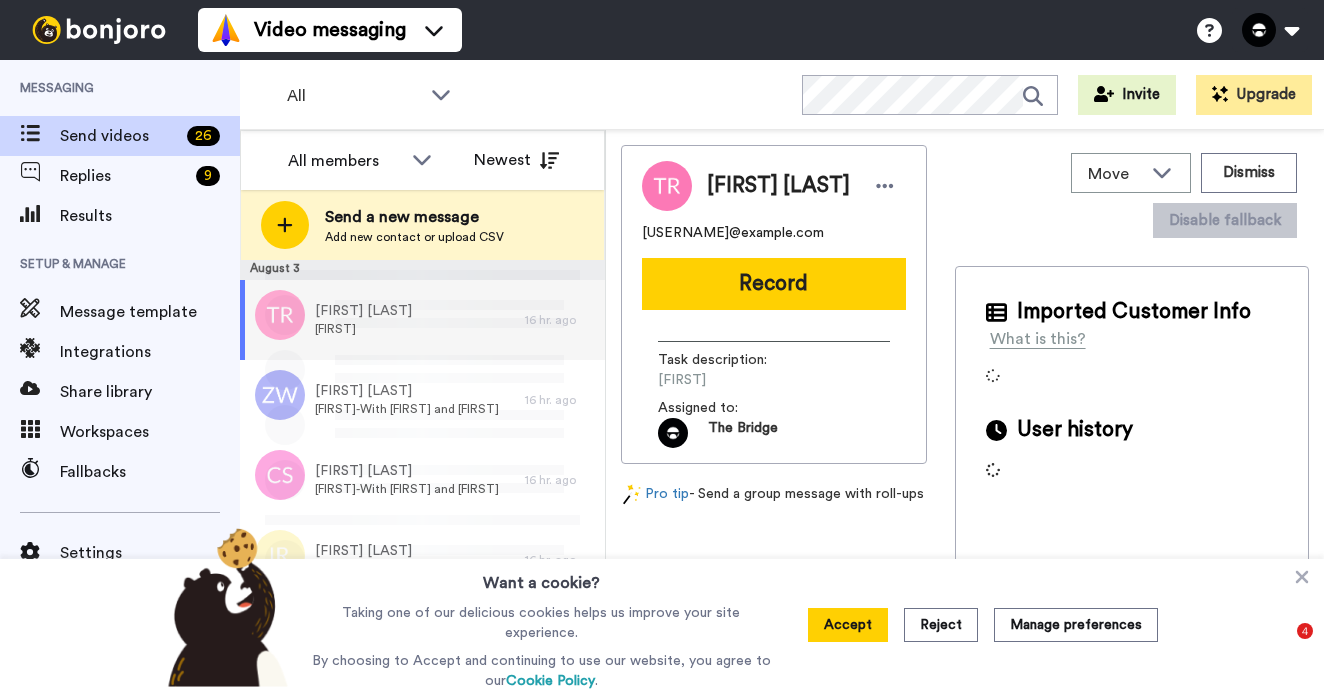 click 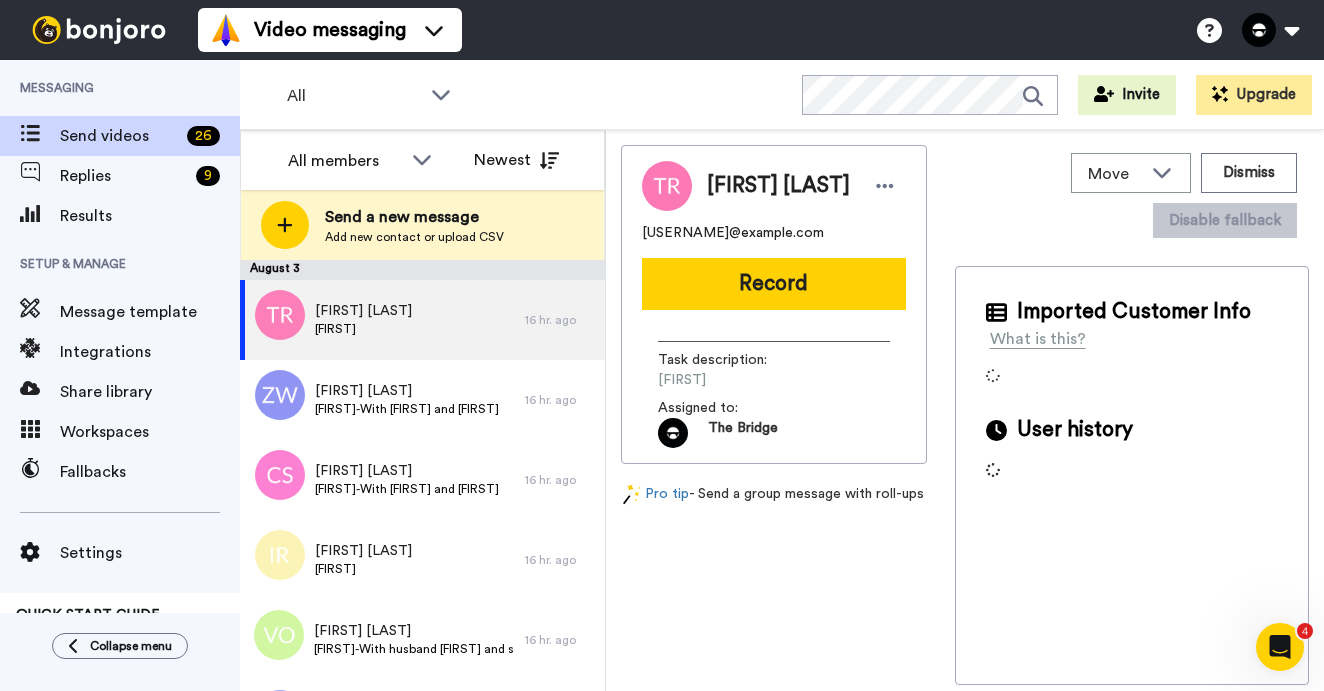 scroll, scrollTop: 0, scrollLeft: 0, axis: both 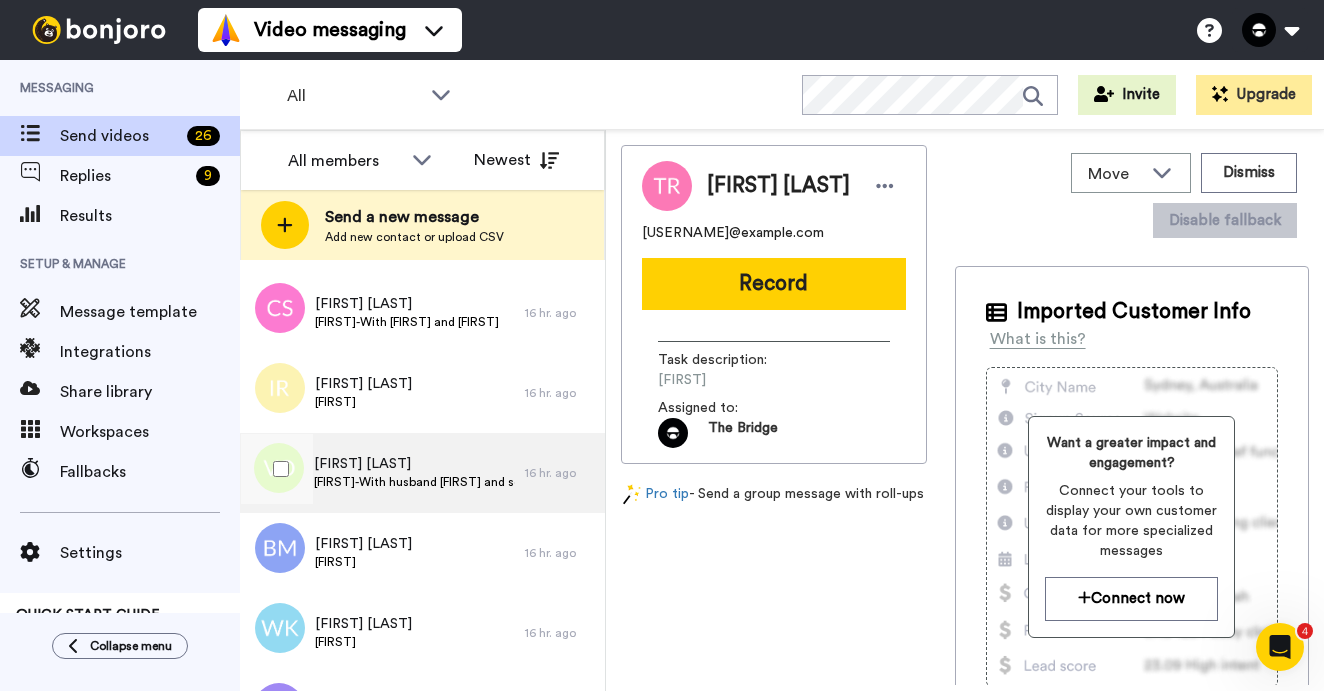 click on "[FIRST]-With husband [FIRST] and son [FIRST]" at bounding box center [414, 482] 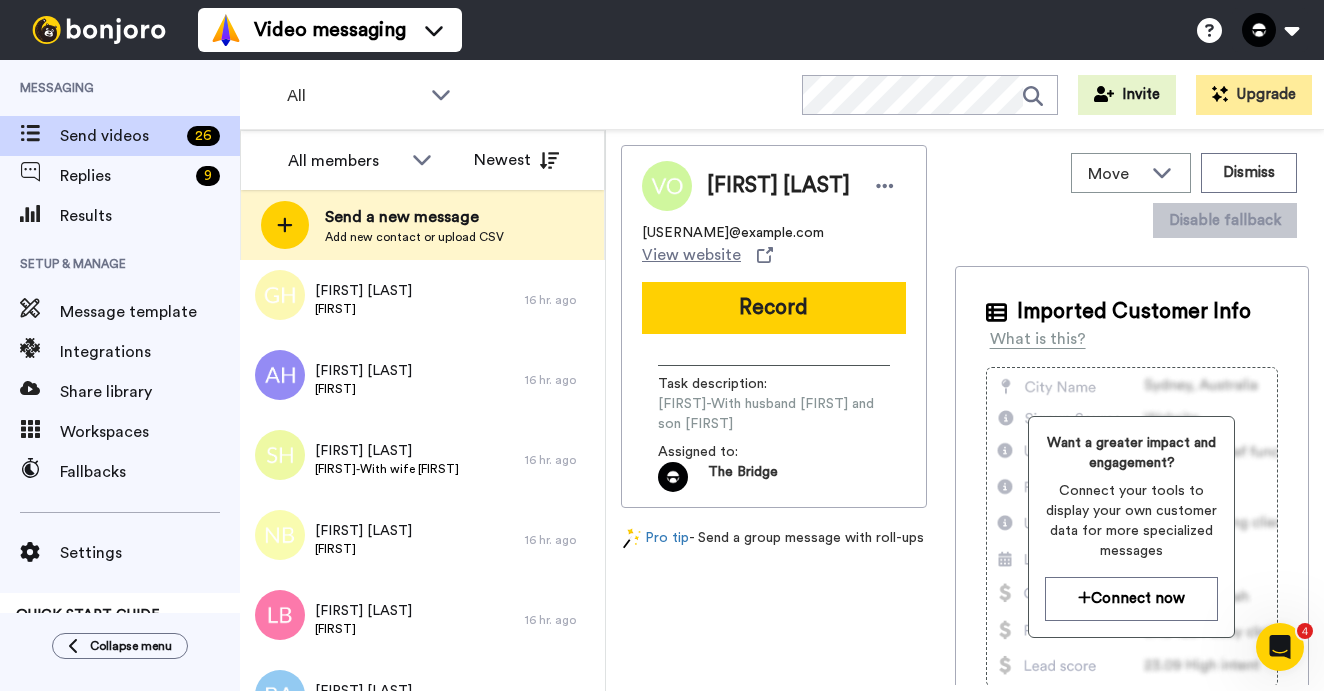 scroll, scrollTop: 674, scrollLeft: 0, axis: vertical 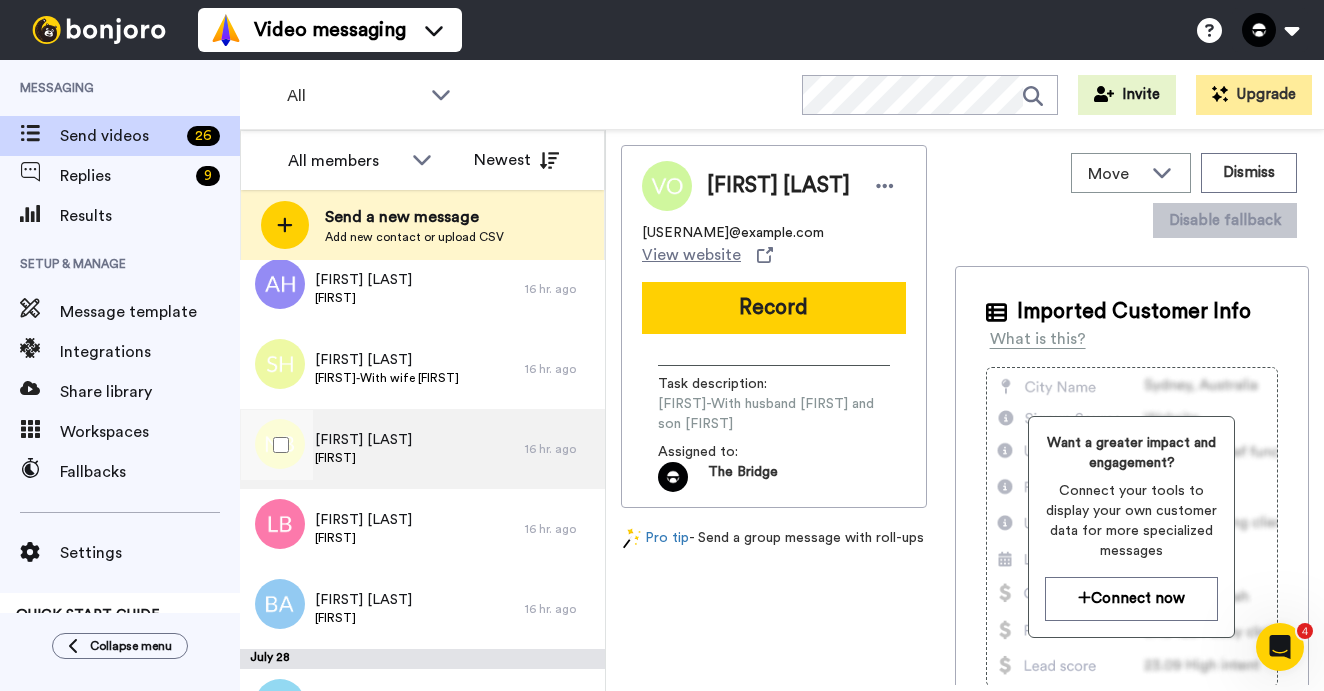 click on "[FIRST] [LAST] [FIRST]" at bounding box center [382, 449] 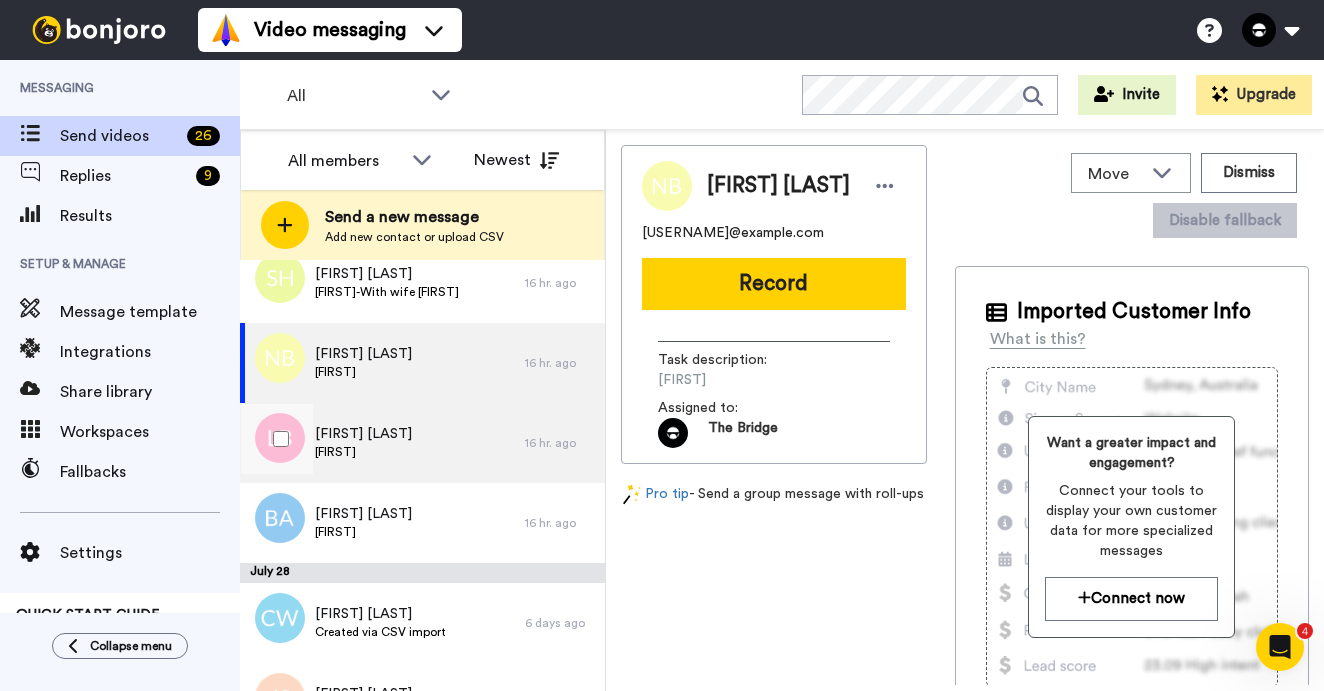 scroll, scrollTop: 833, scrollLeft: 0, axis: vertical 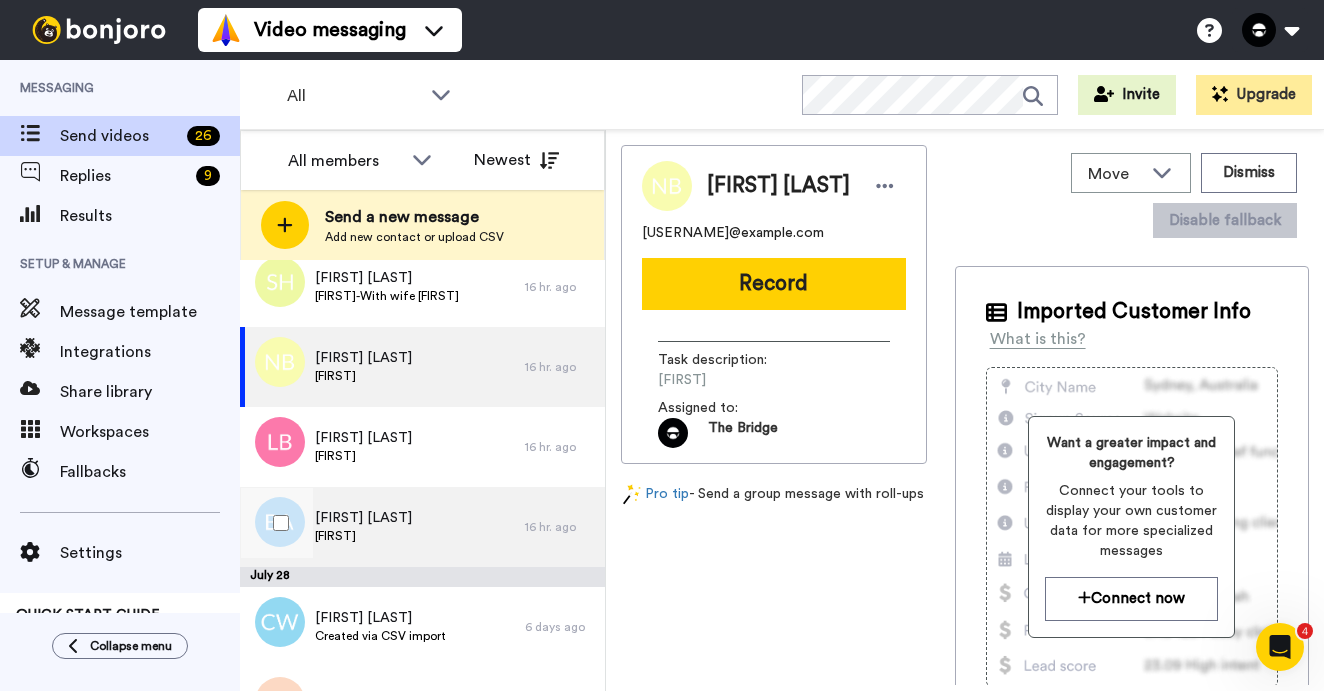 click on "[FIRST] [LAST] [FIRST]" at bounding box center [382, 527] 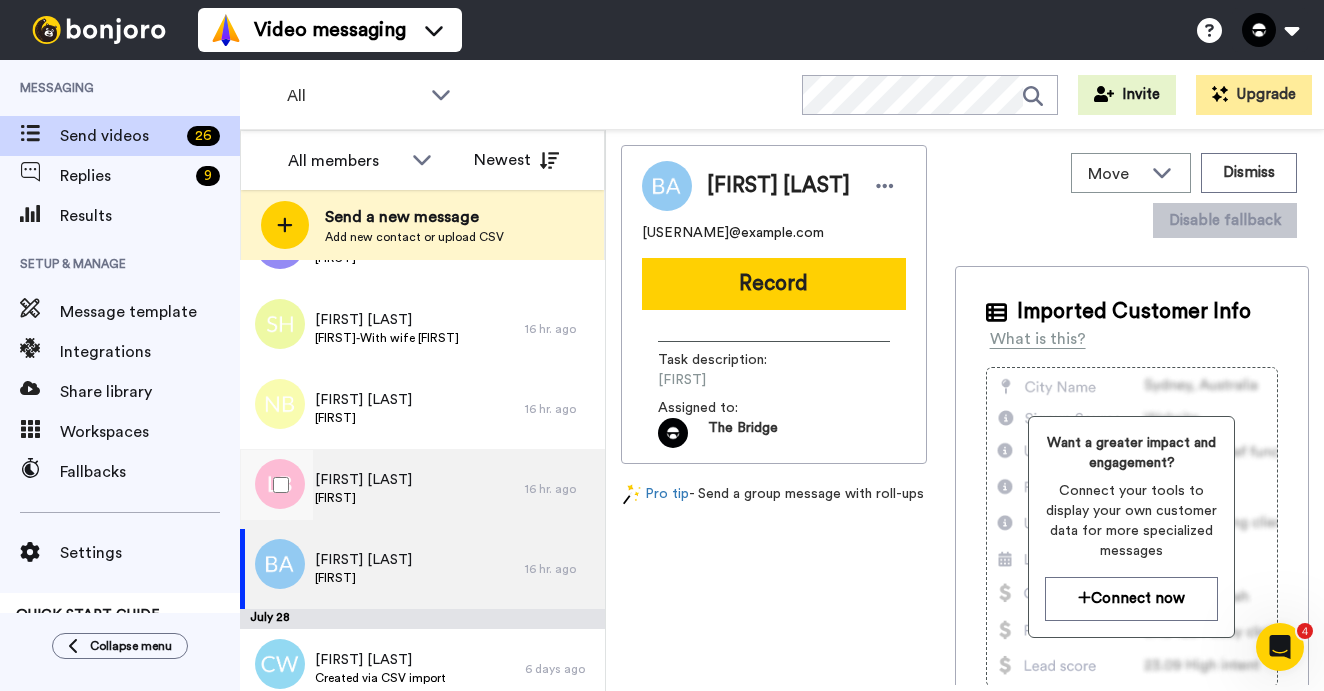 scroll, scrollTop: 790, scrollLeft: 0, axis: vertical 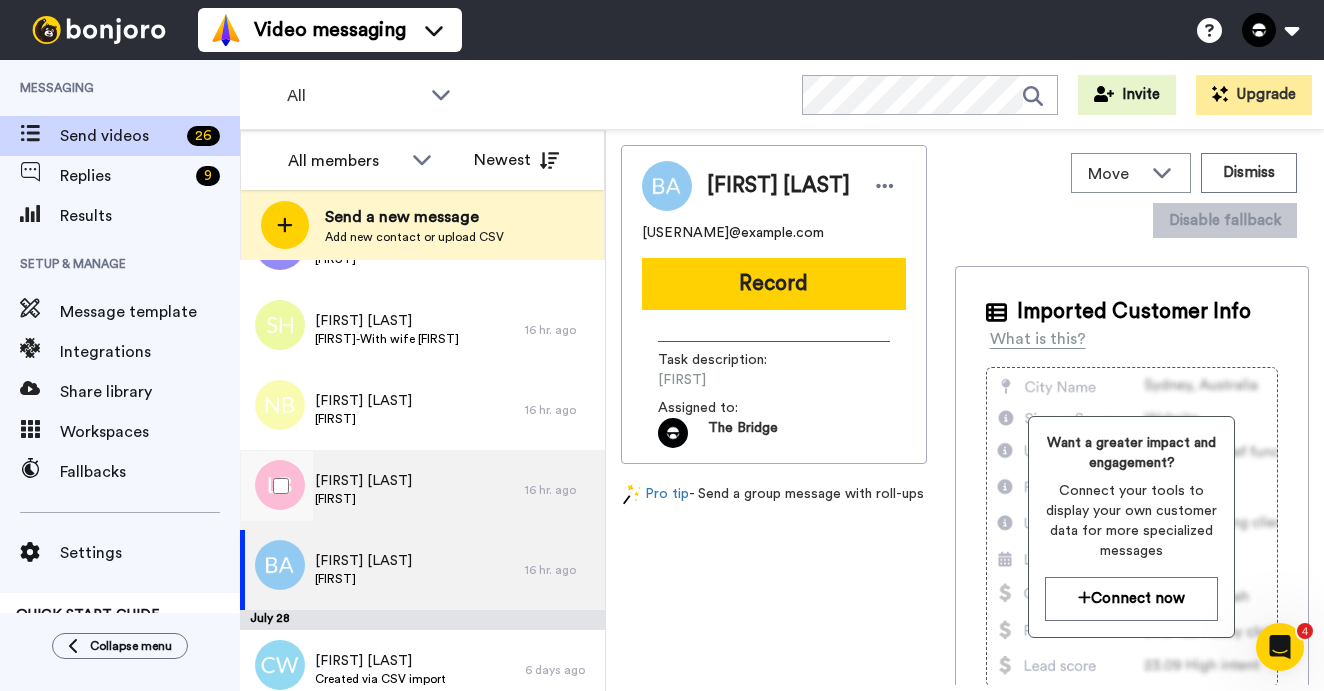 click on "[FIRST] [LAST] [FIRST]" at bounding box center [382, 490] 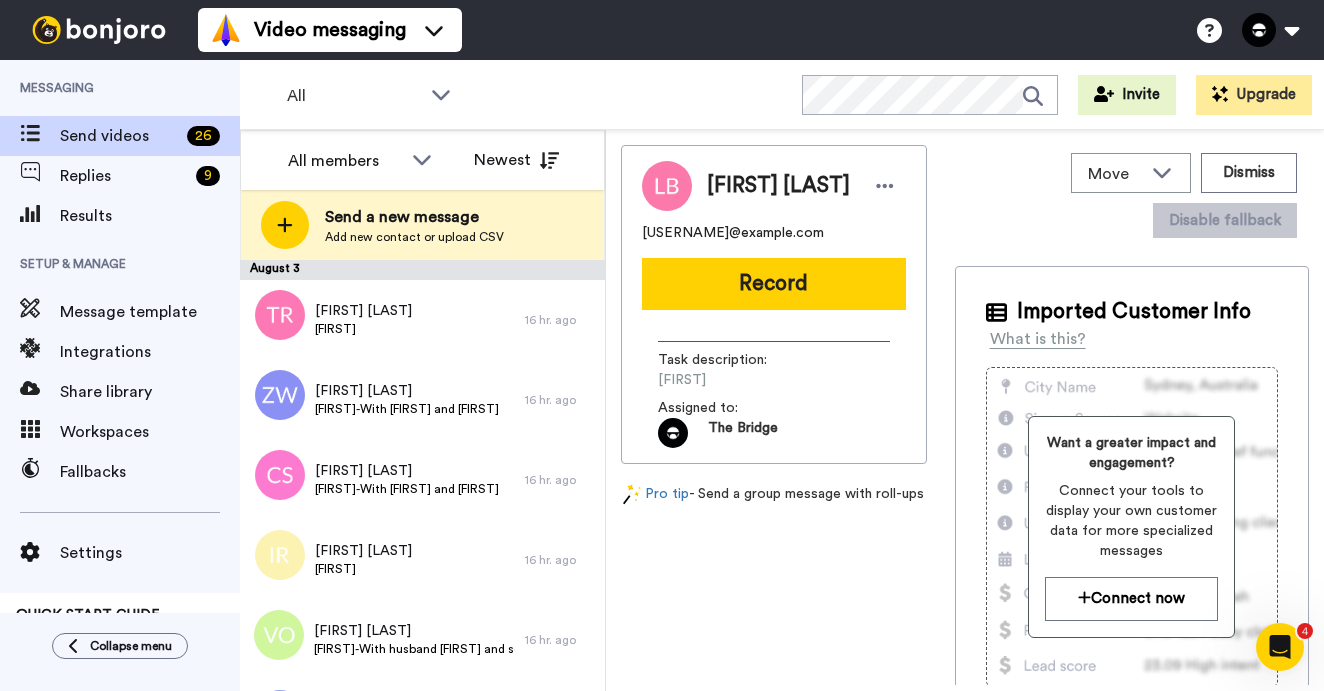 scroll, scrollTop: 0, scrollLeft: 0, axis: both 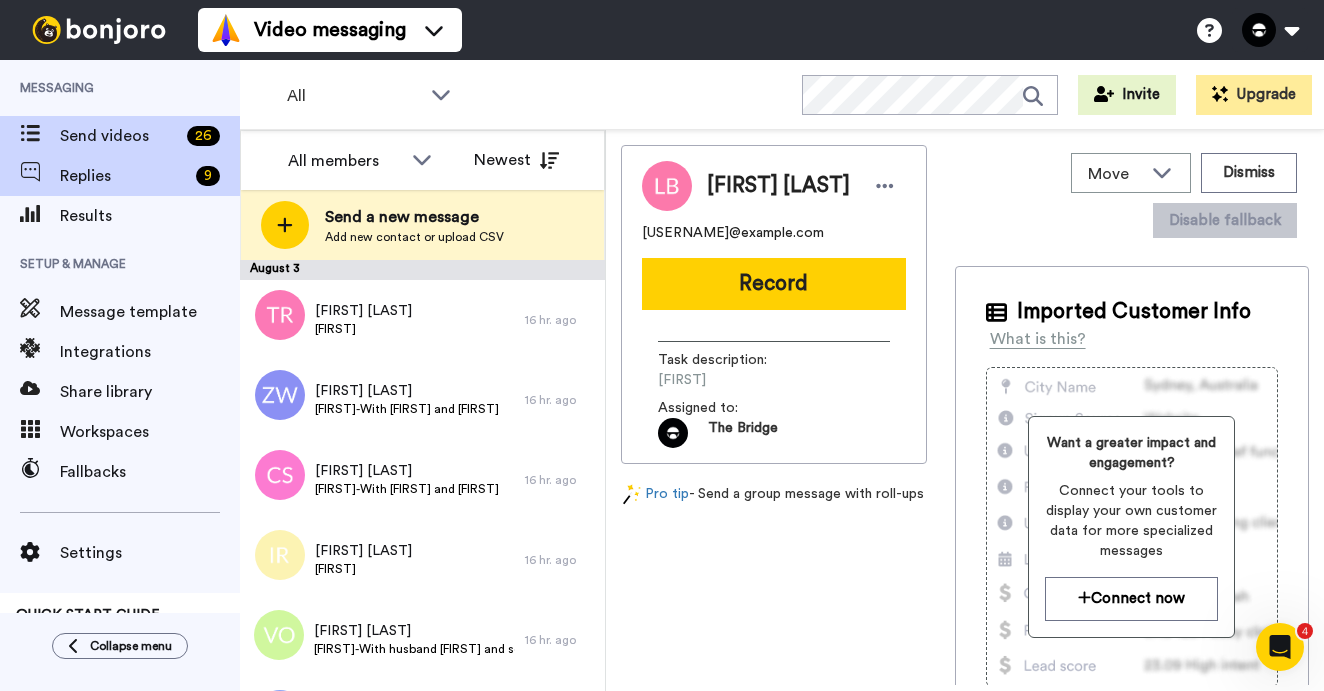 click on "Replies" at bounding box center (124, 176) 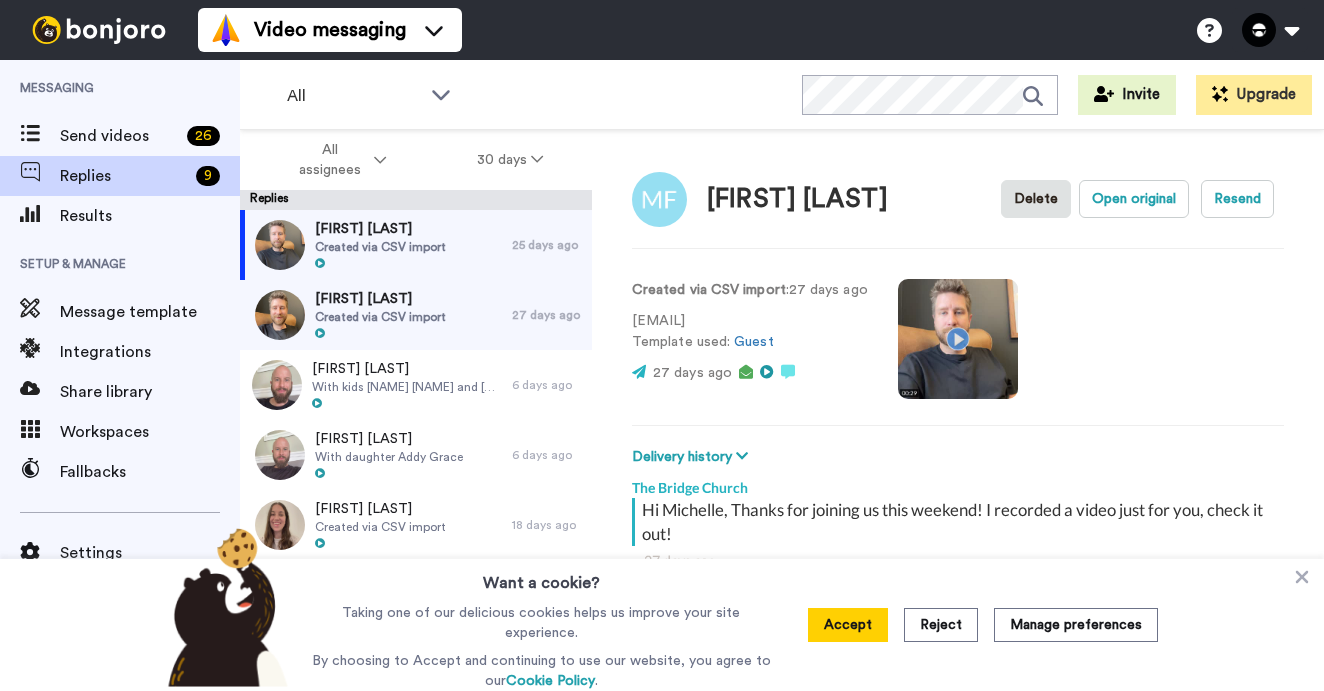 scroll, scrollTop: 0, scrollLeft: 0, axis: both 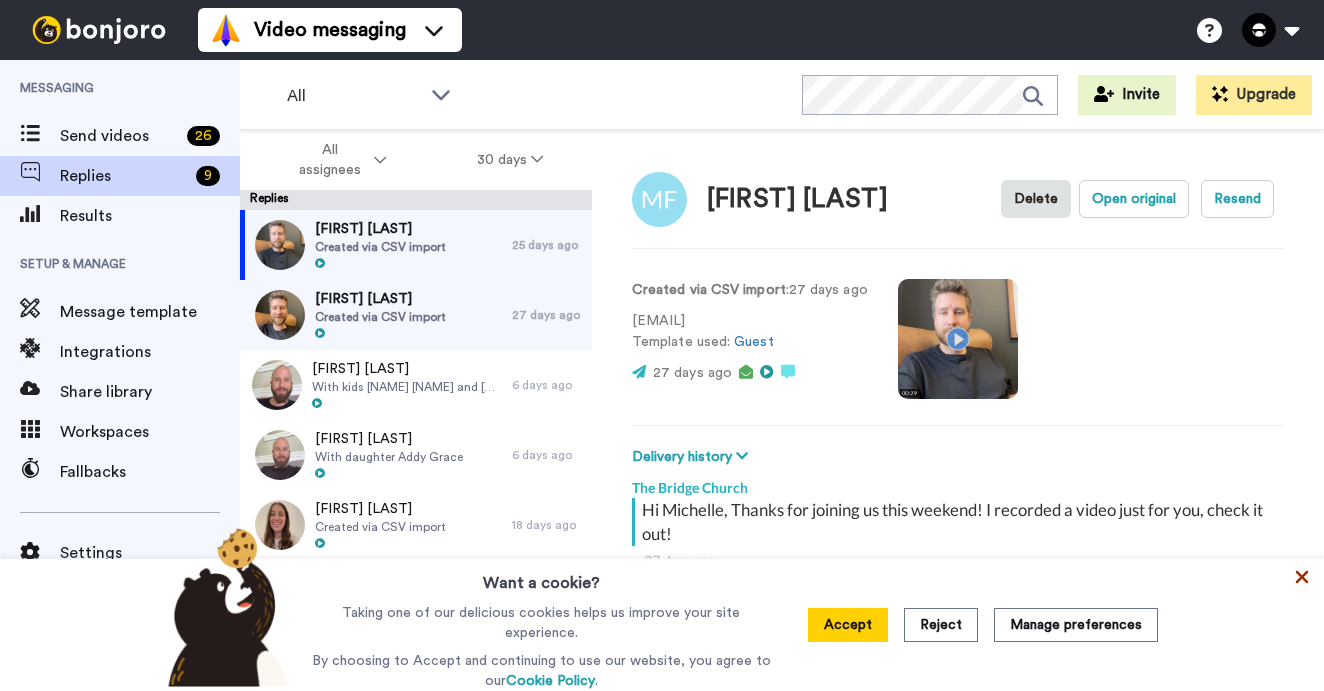 click 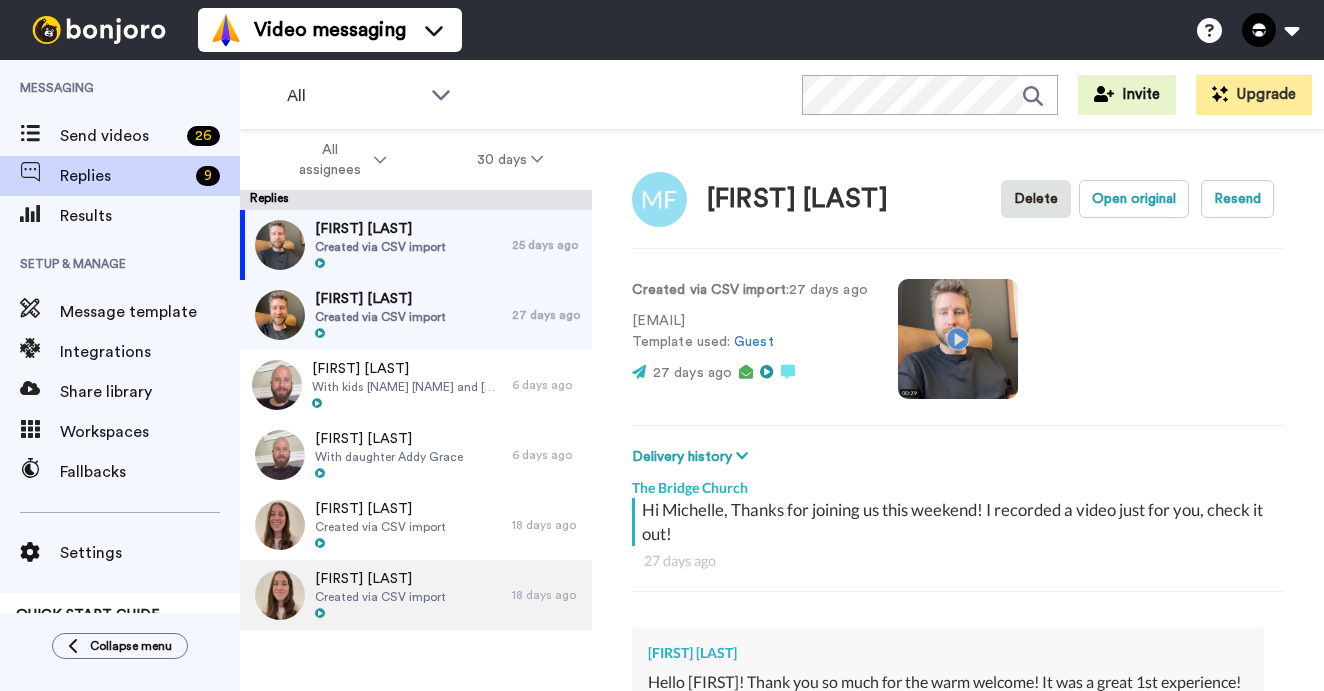 scroll, scrollTop: 0, scrollLeft: 0, axis: both 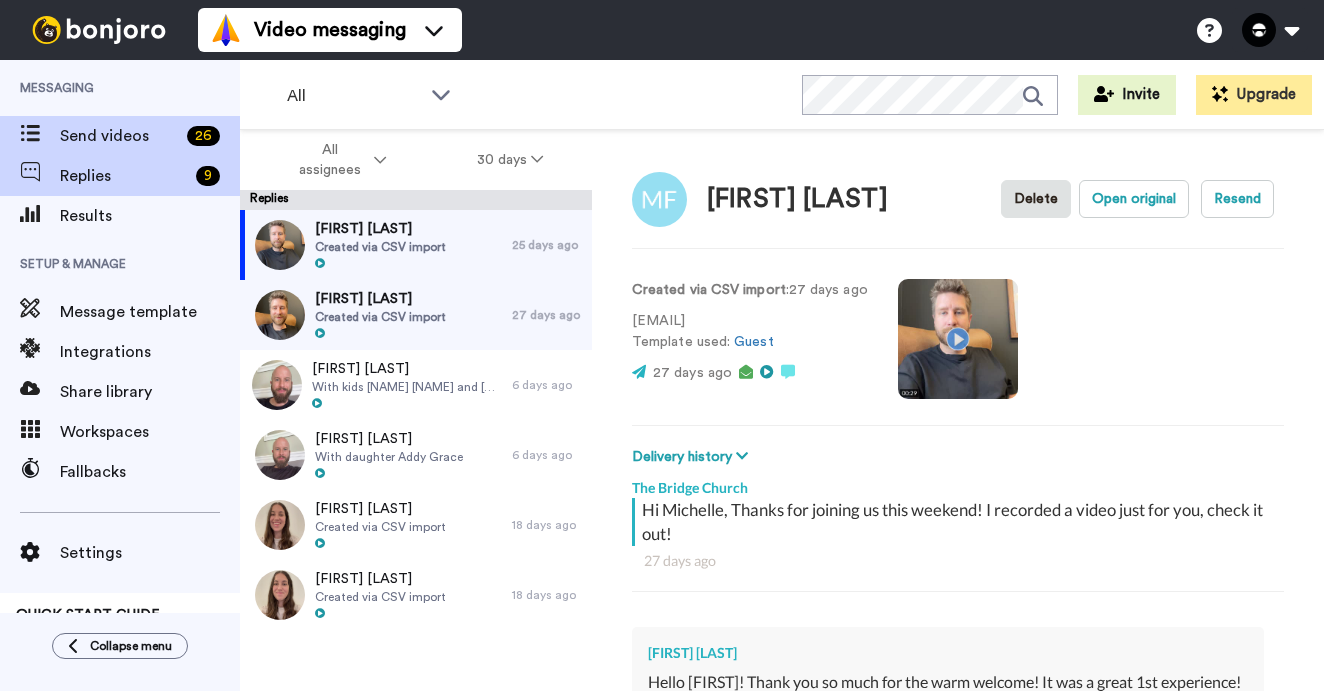 click on "Send videos" at bounding box center [119, 136] 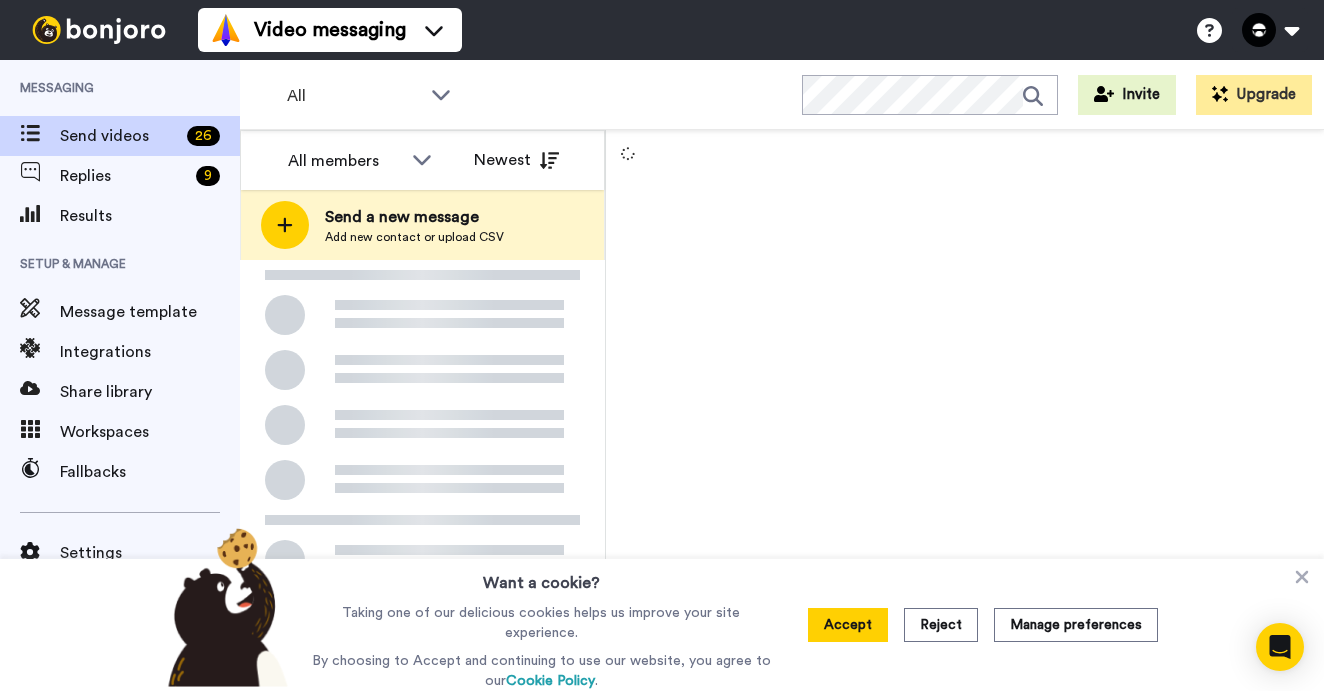 scroll, scrollTop: 0, scrollLeft: 0, axis: both 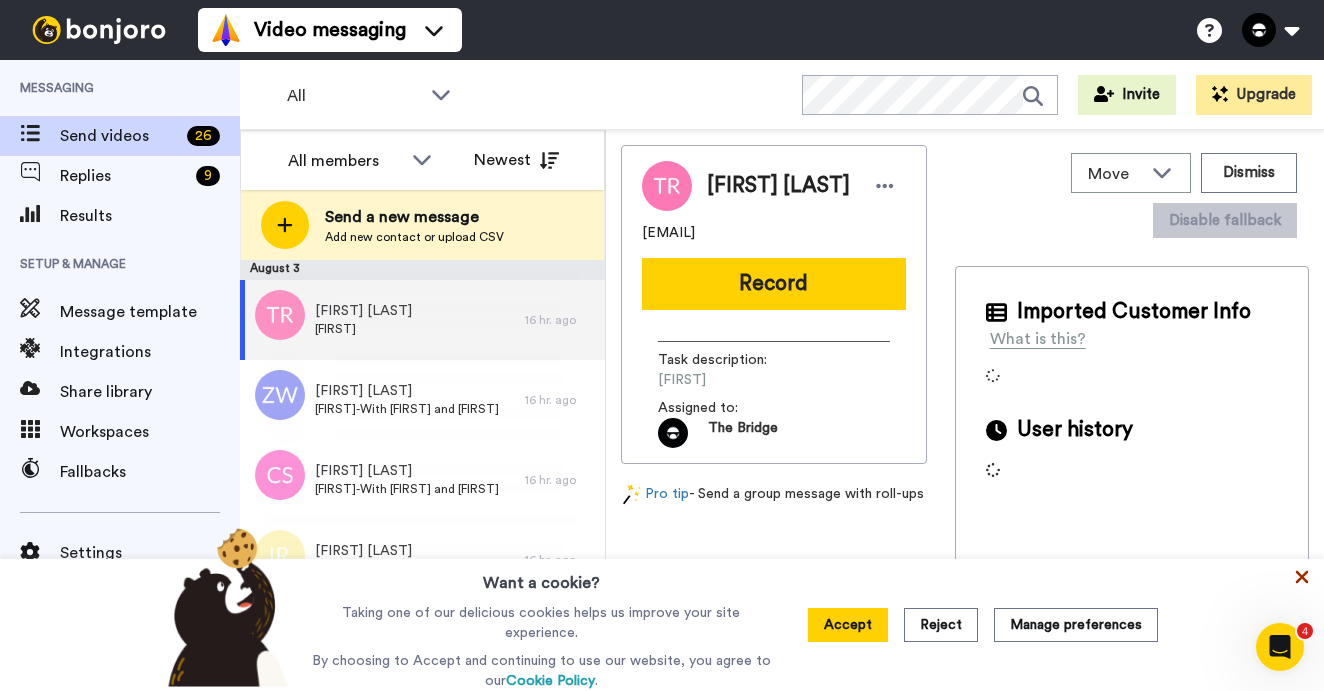 click 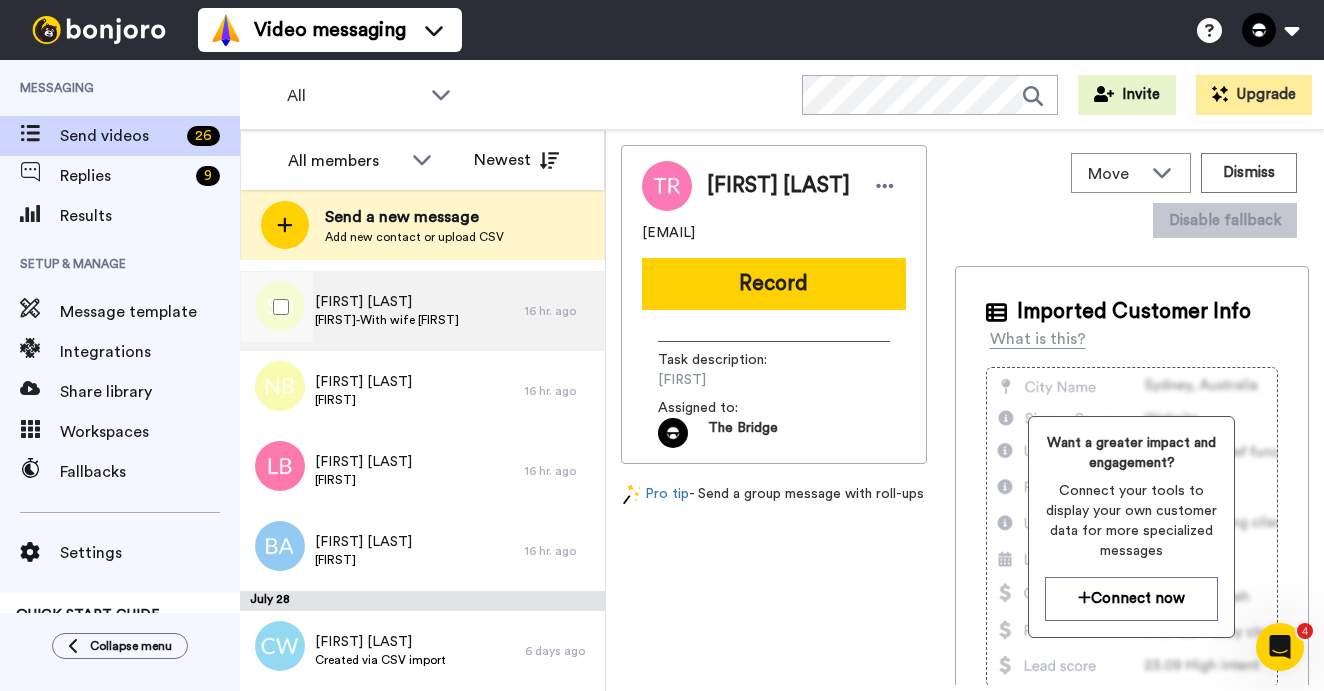 scroll, scrollTop: 822, scrollLeft: 0, axis: vertical 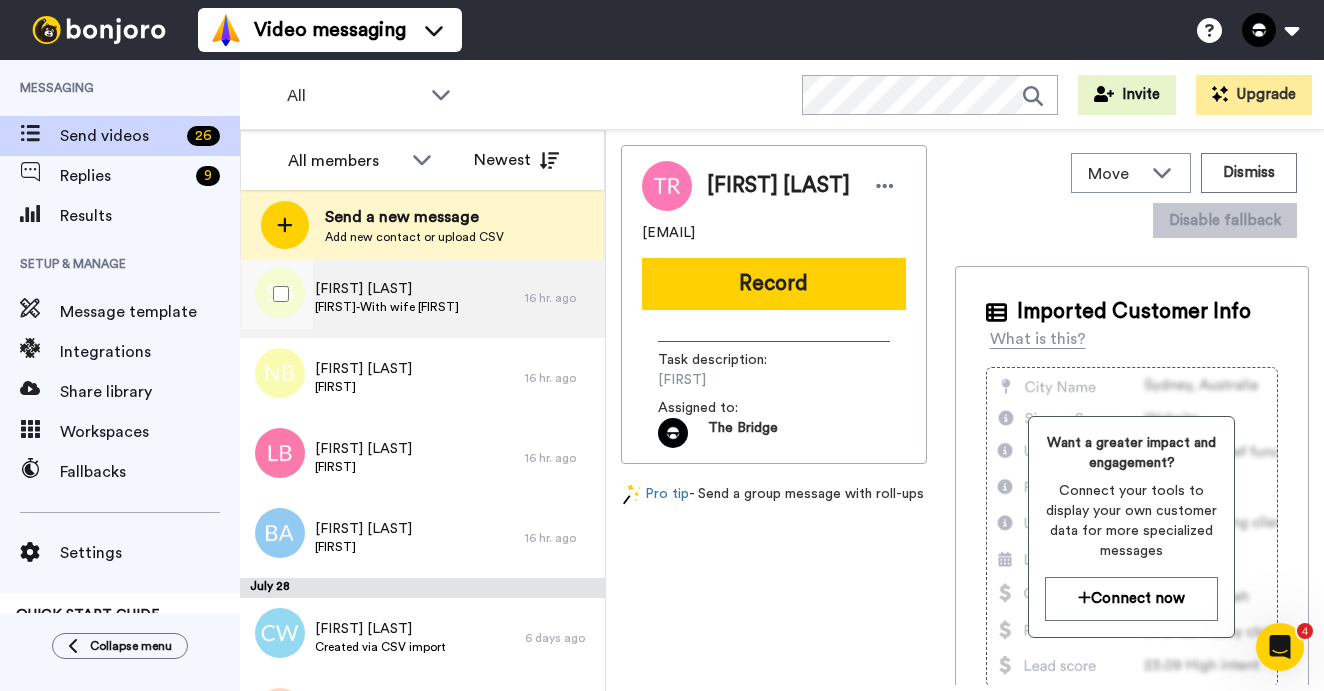 click on "[FIRST]-With wife [FIRST]" at bounding box center [387, 307] 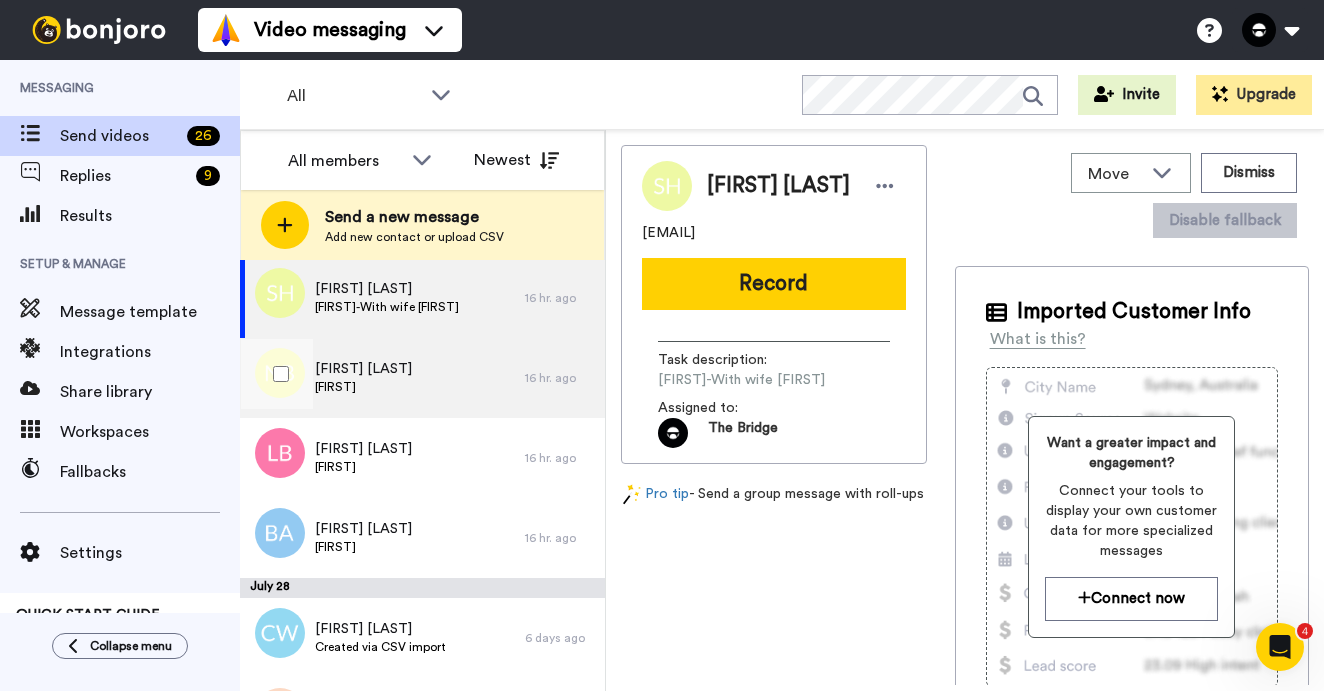 scroll, scrollTop: 751, scrollLeft: 0, axis: vertical 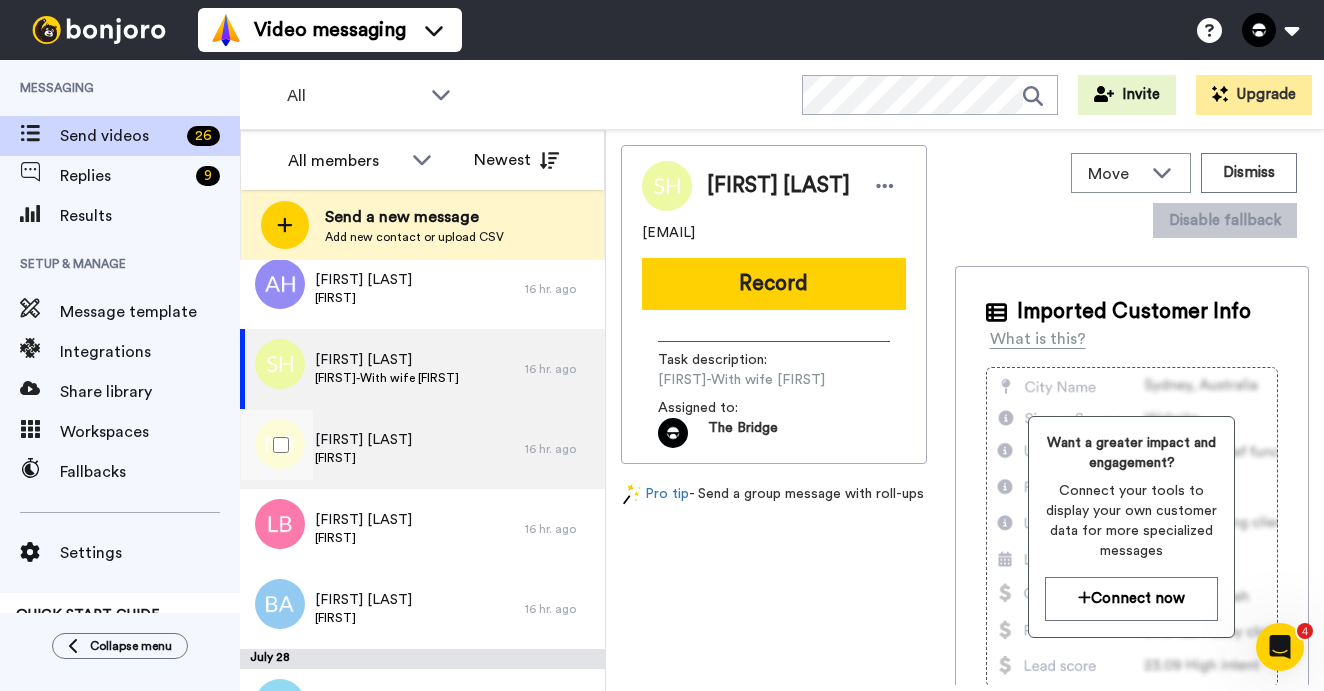 click on "[FIRST] [LAST] [FIRST]" at bounding box center (382, 449) 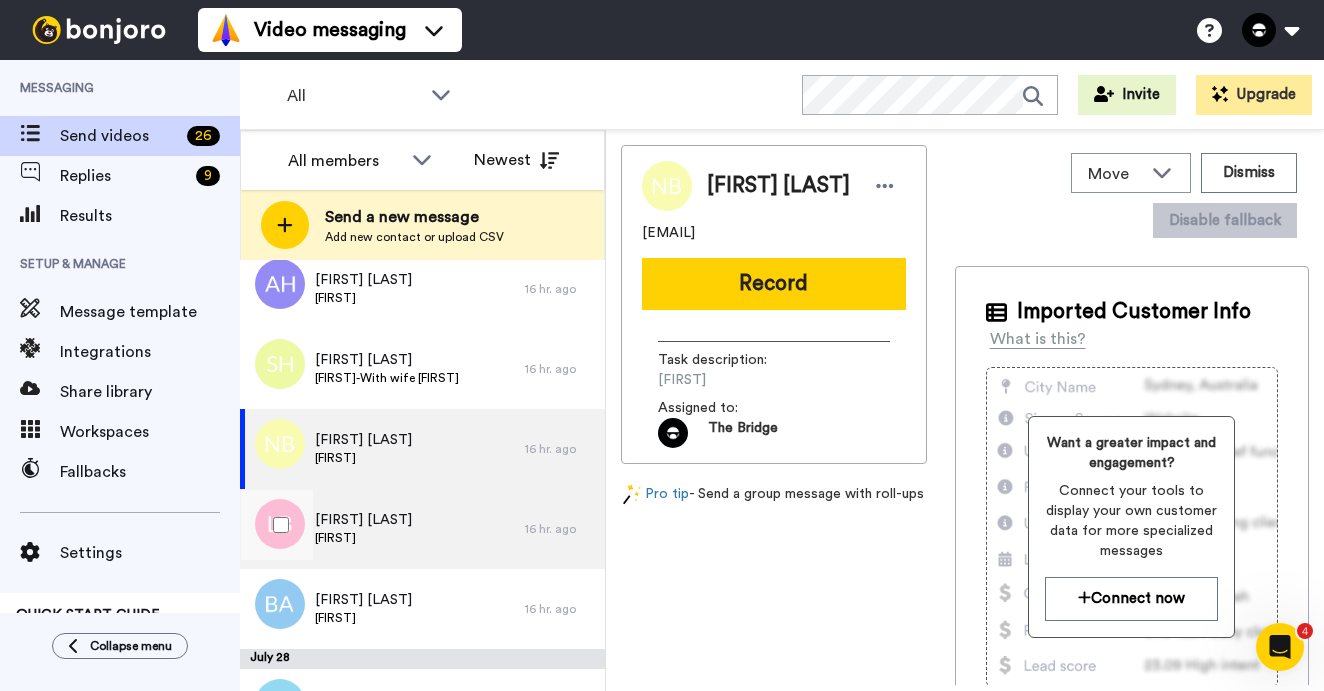 click on "[FIRST] [LAST] [FIRST]" at bounding box center (382, 529) 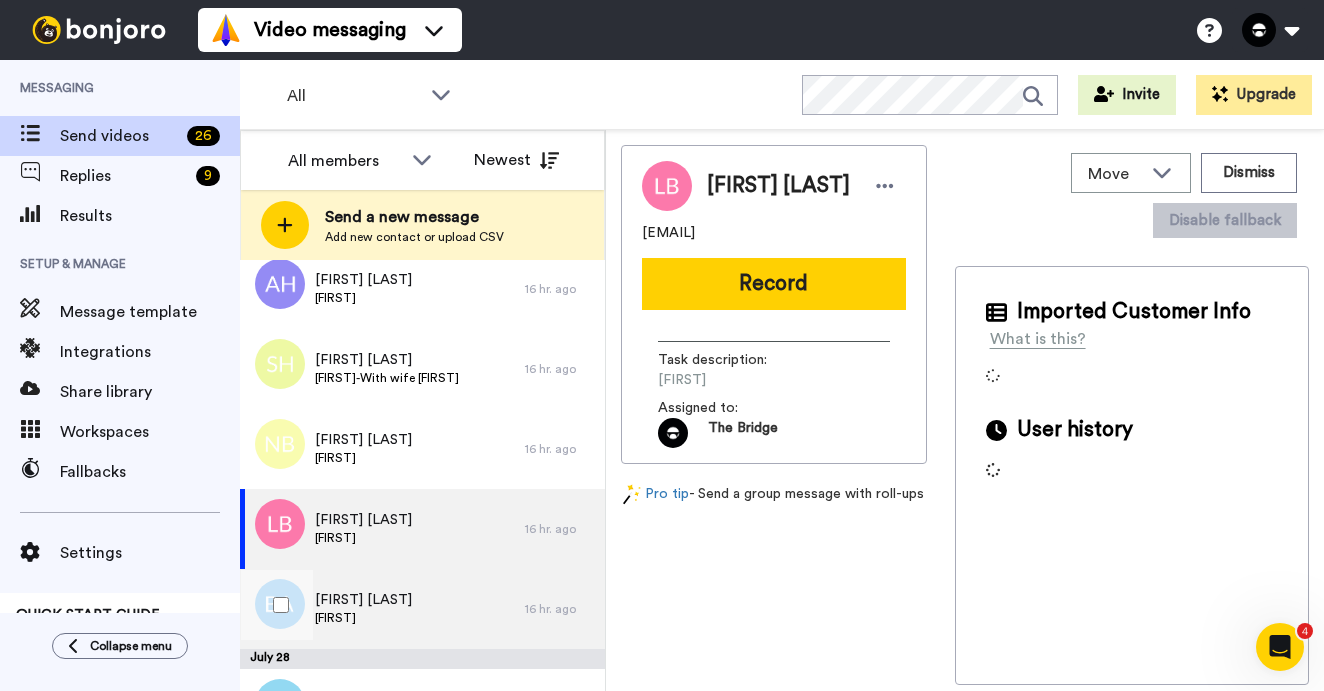 click on "[FIRST] [LAST] [FIRST]" at bounding box center [382, 609] 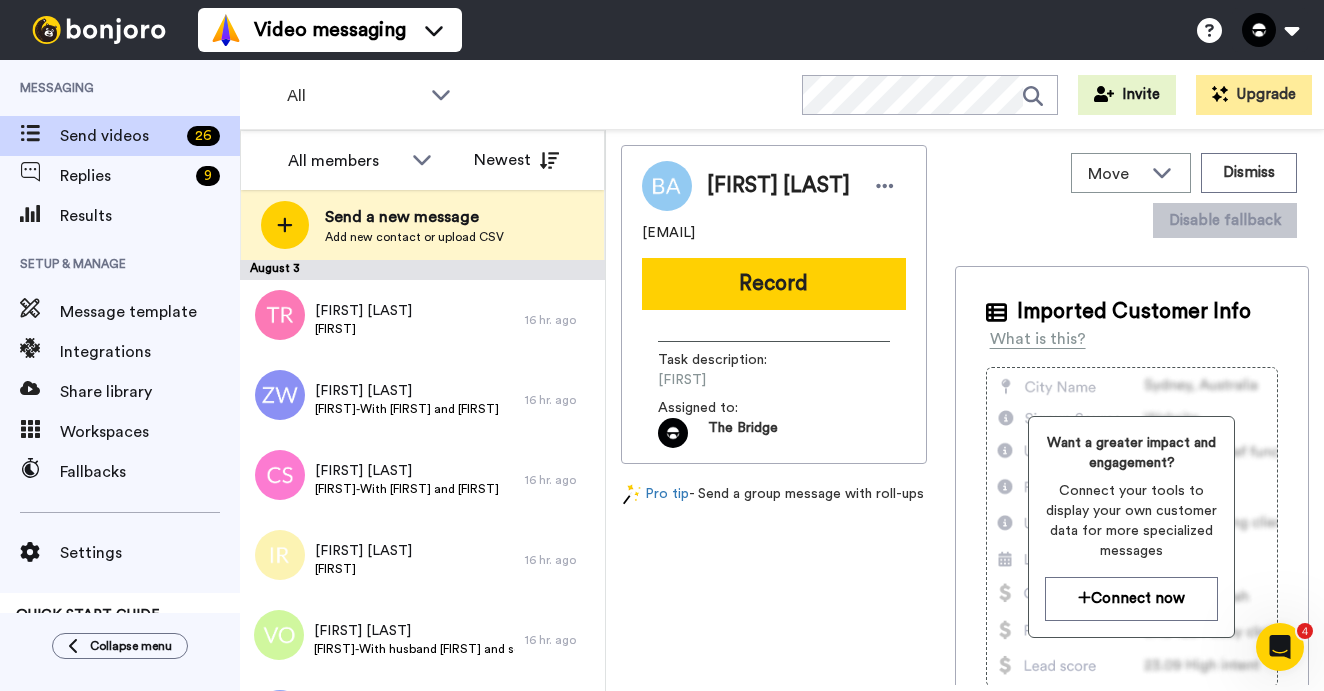 scroll, scrollTop: 0, scrollLeft: 0, axis: both 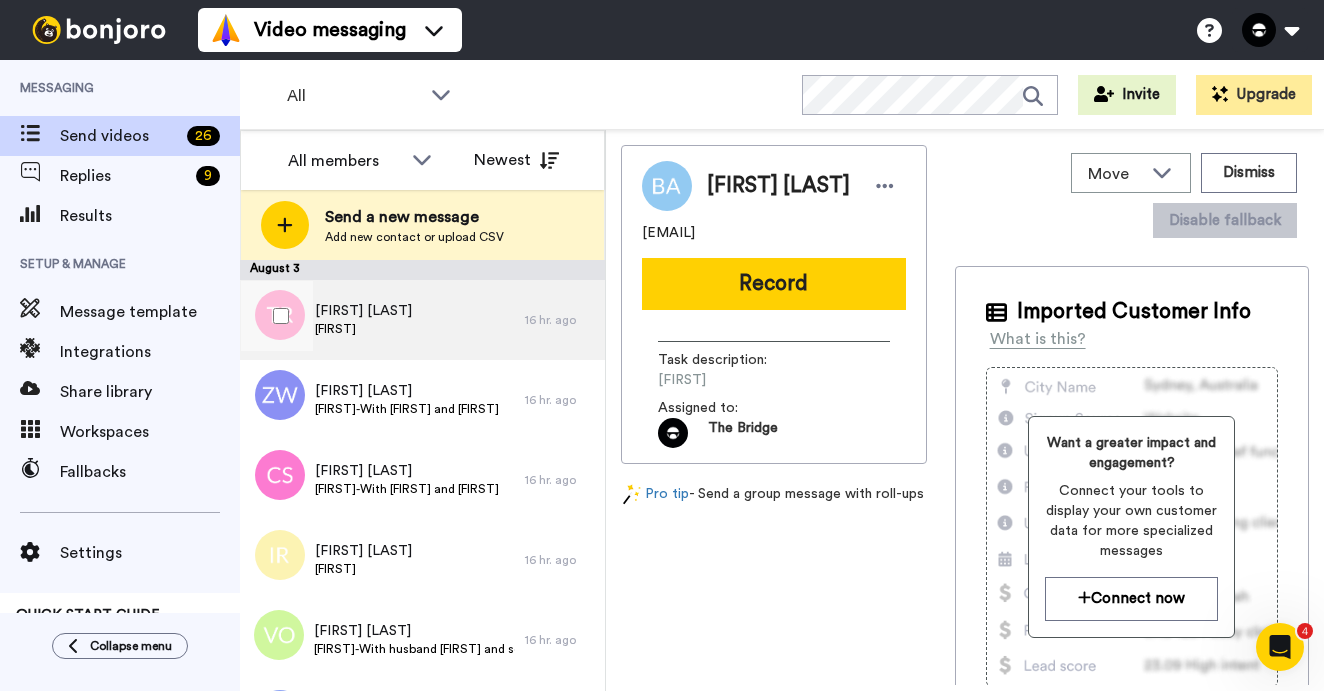 click on "[FIRST] [LAST]" at bounding box center (363, 311) 